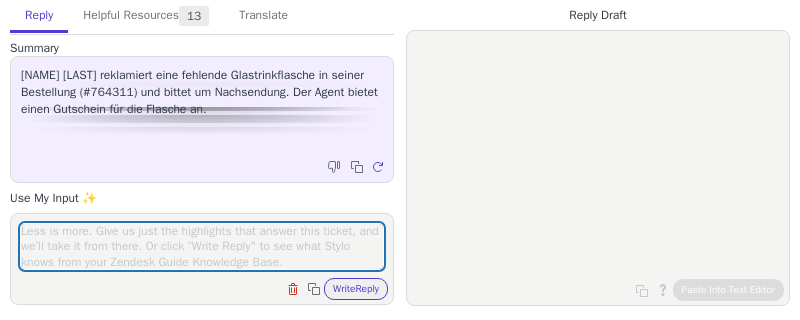 scroll, scrollTop: 0, scrollLeft: 0, axis: both 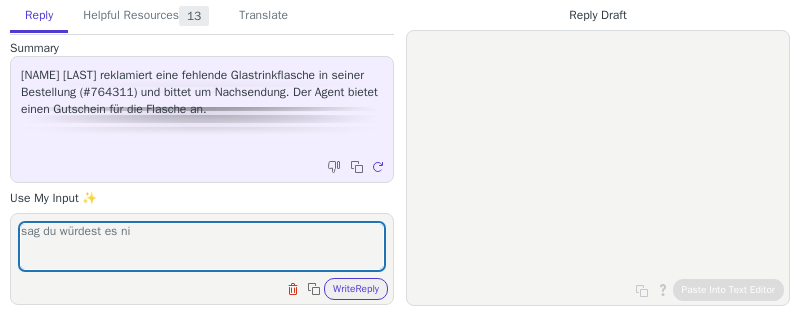 type on "sag du würdest es nic" 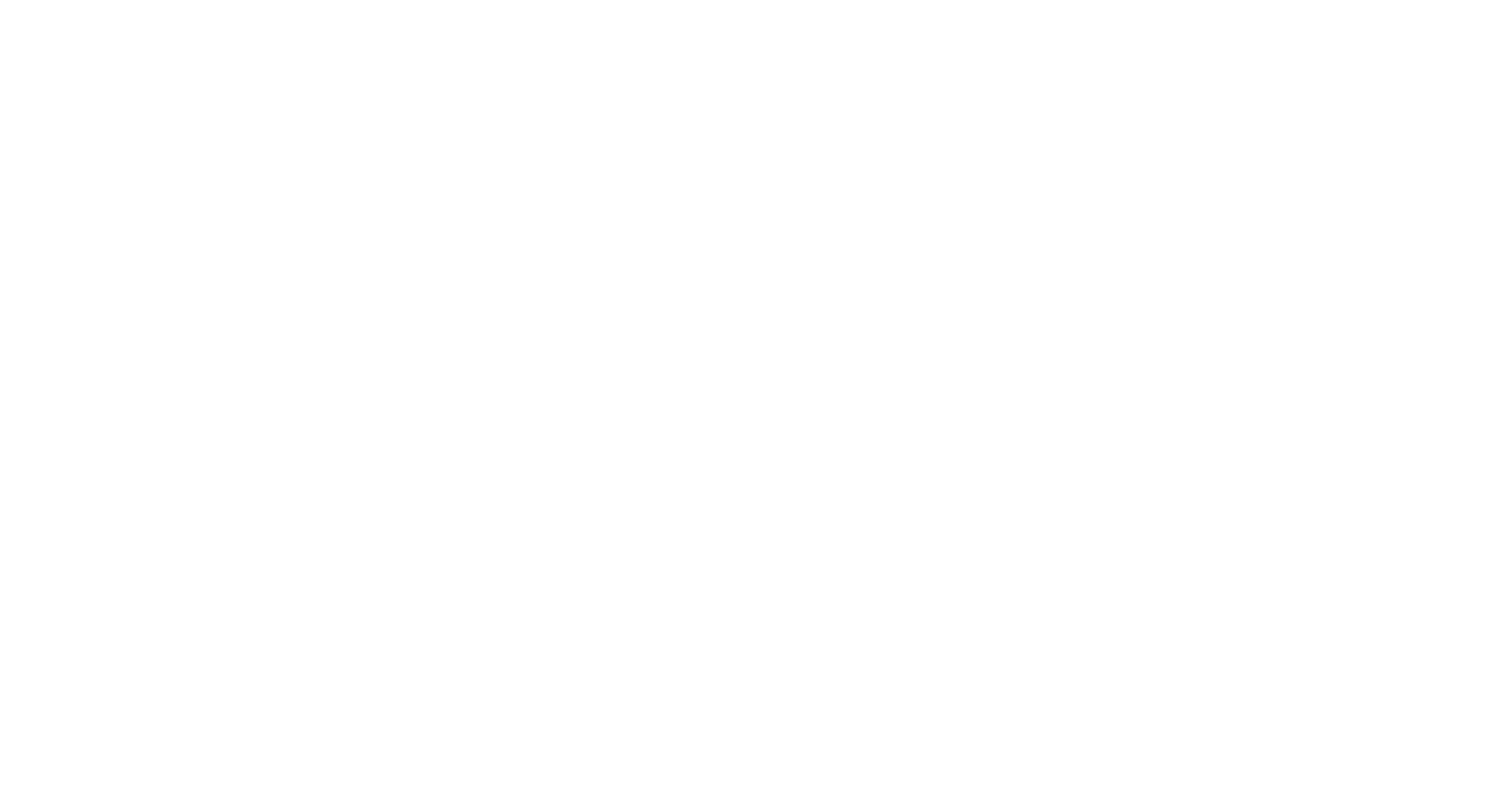 scroll, scrollTop: 0, scrollLeft: 0, axis: both 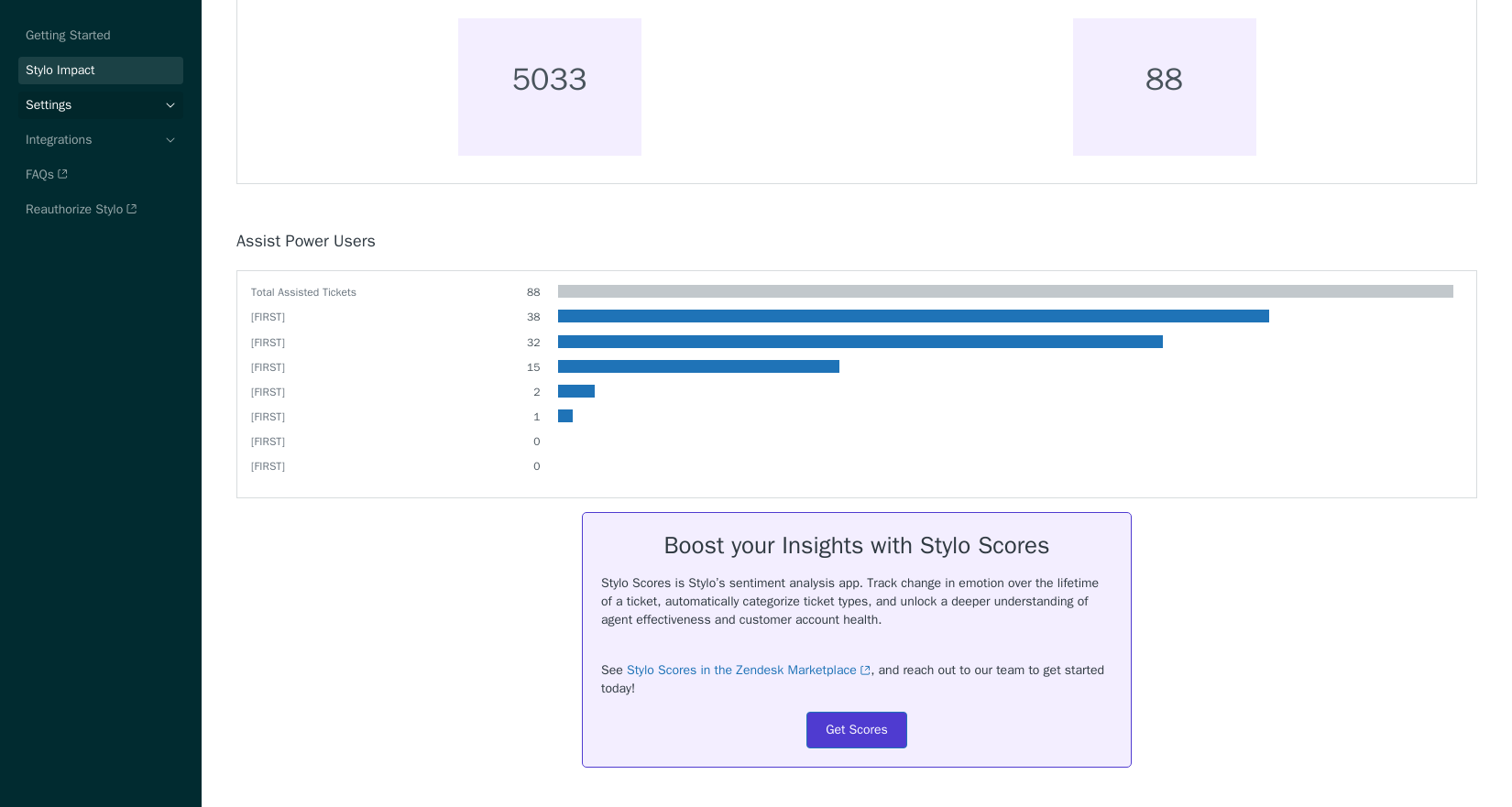 click on "Settings" at bounding box center (101, 105) 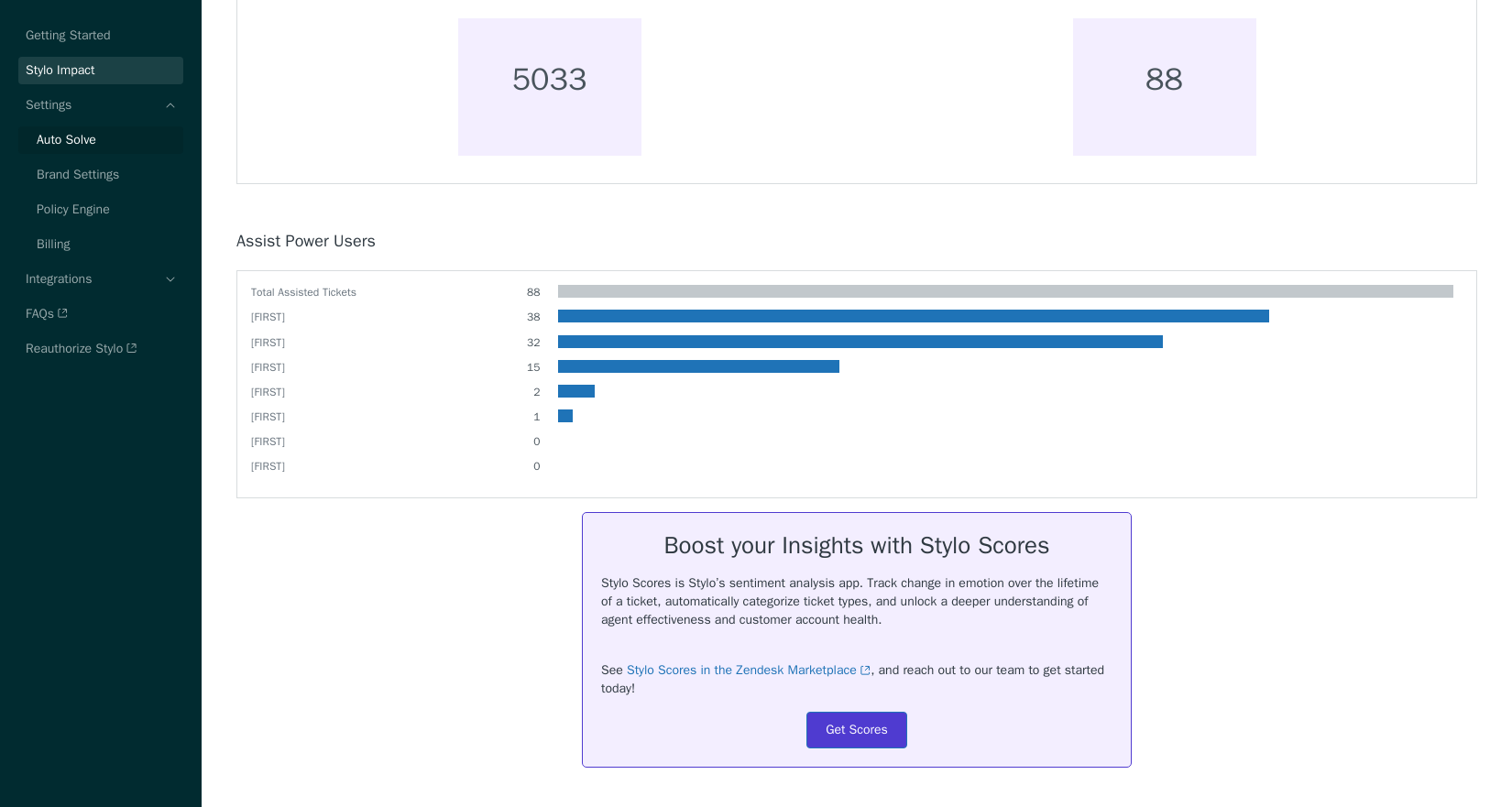 click on "Auto Solve" at bounding box center (66, 140) 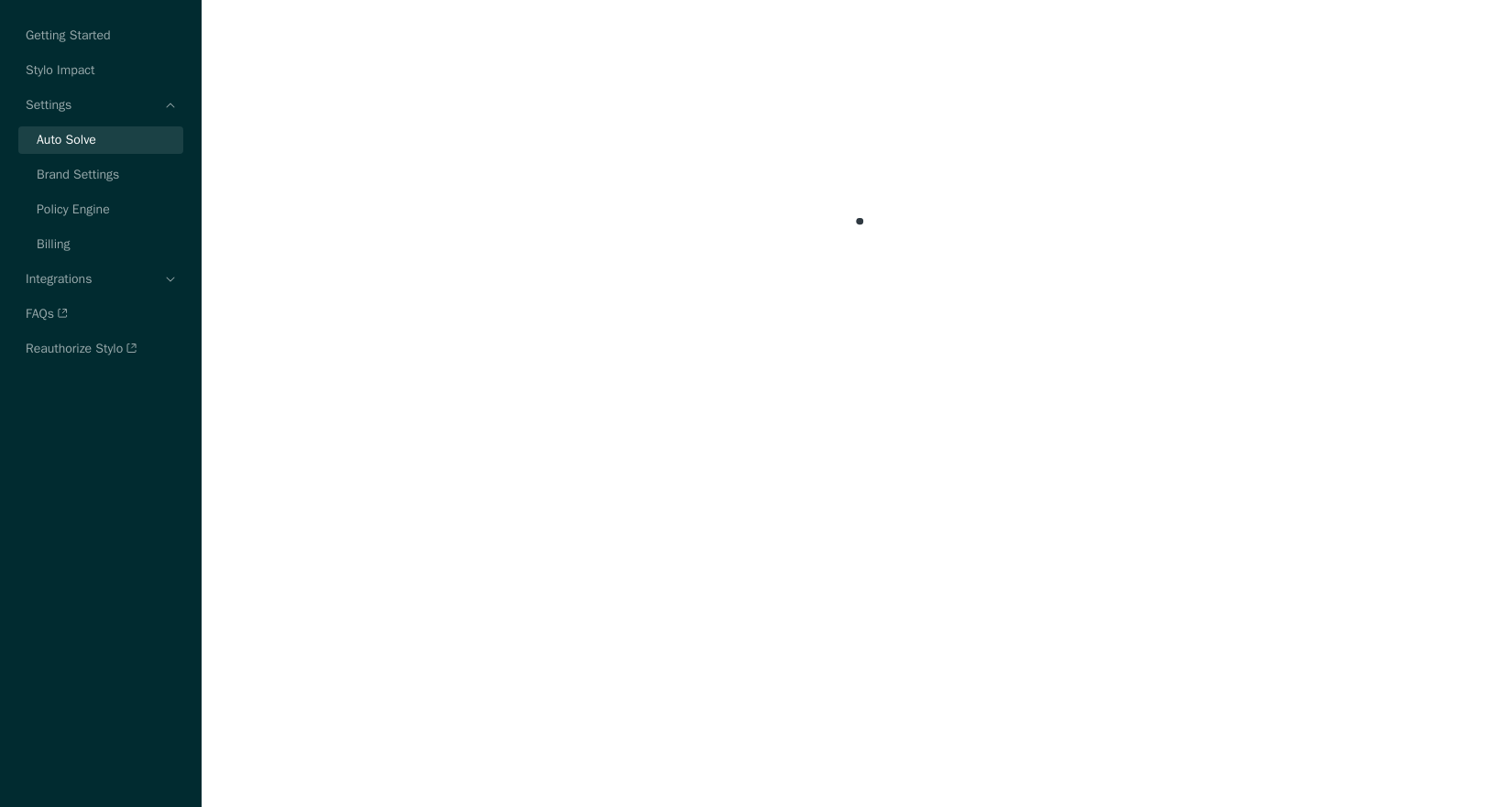 scroll, scrollTop: 0, scrollLeft: 0, axis: both 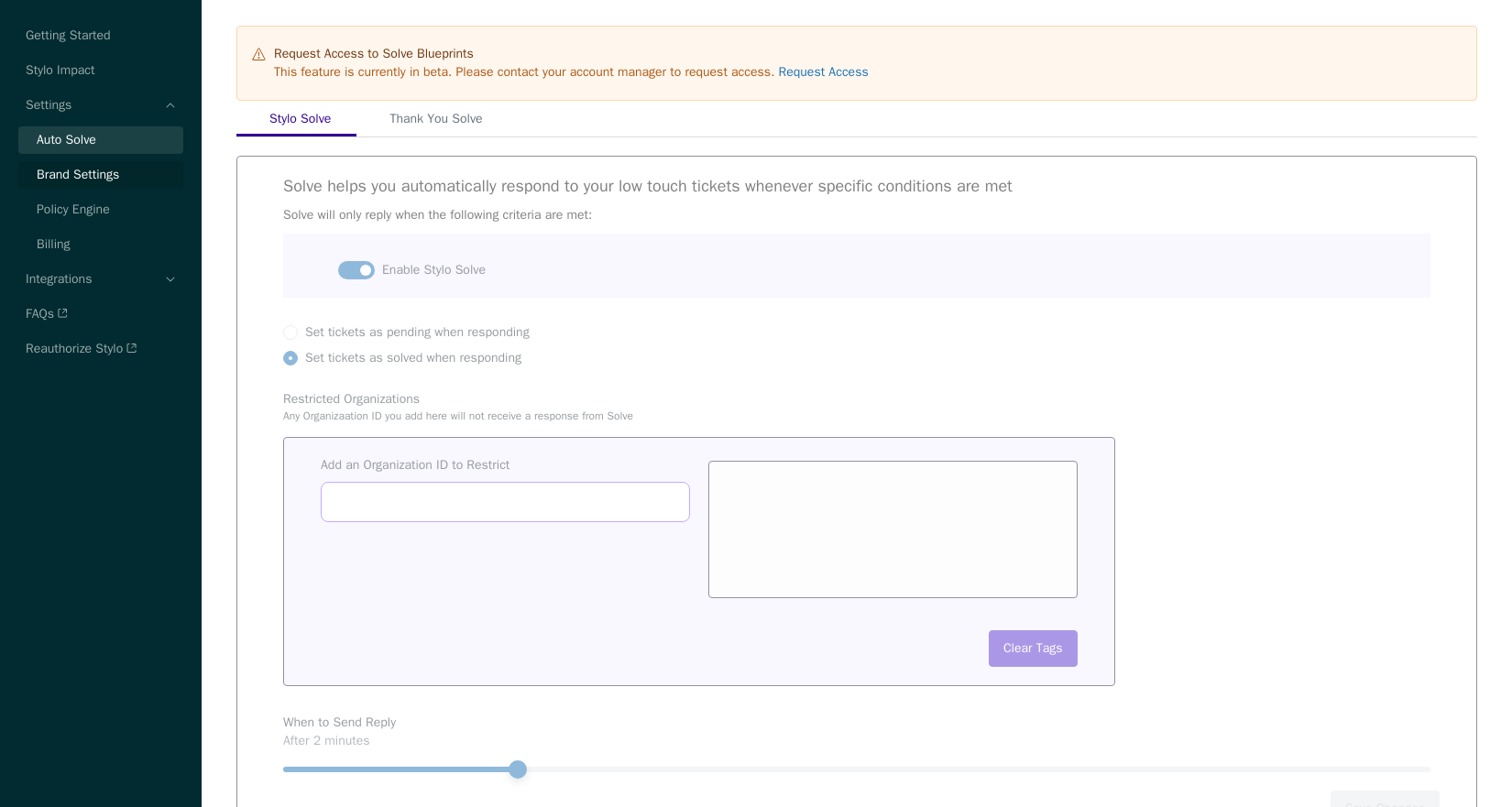 click on "Brand Settings" at bounding box center (78, 175) 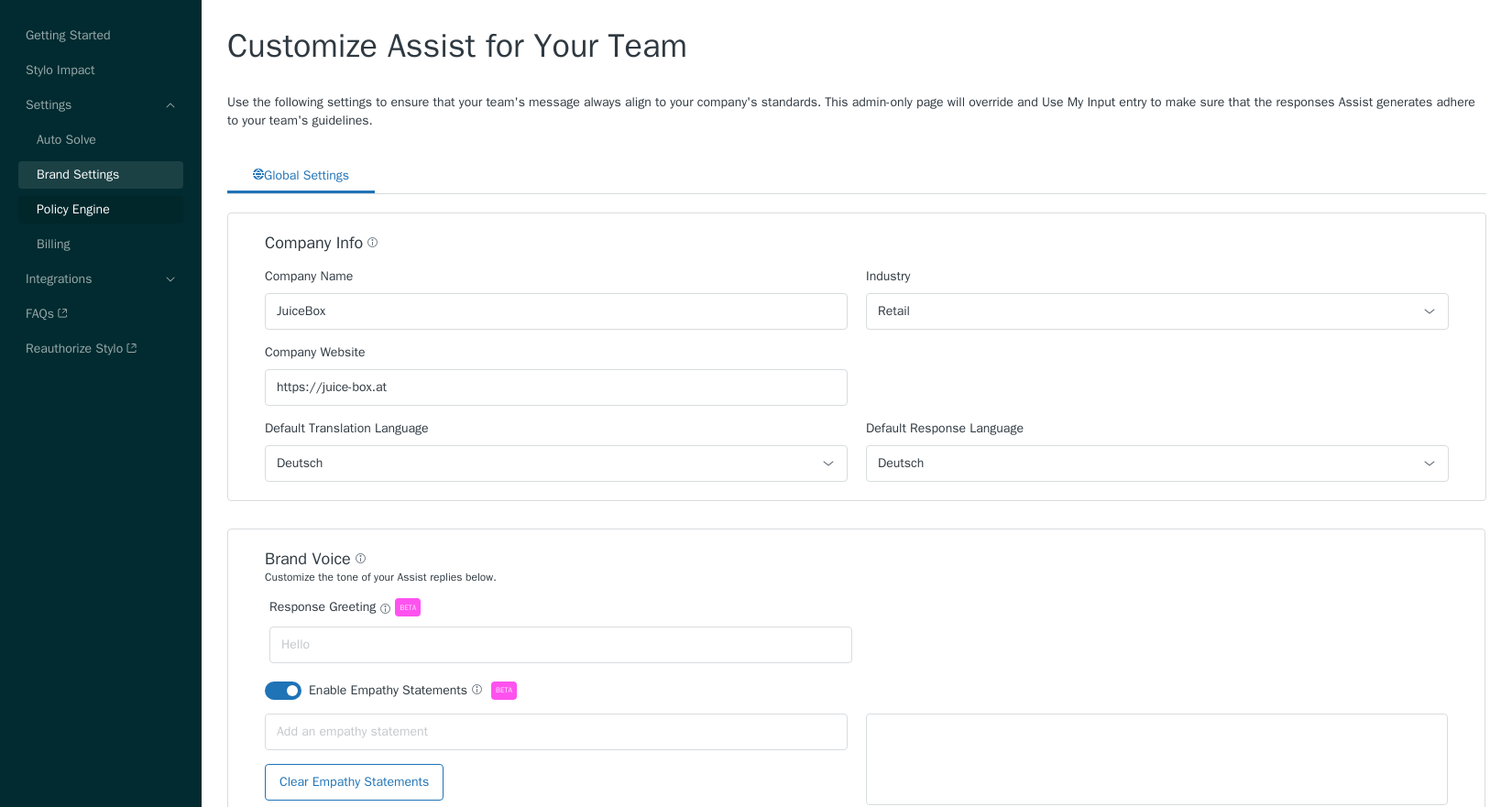 click on "Policy Engine" at bounding box center [66, 140] 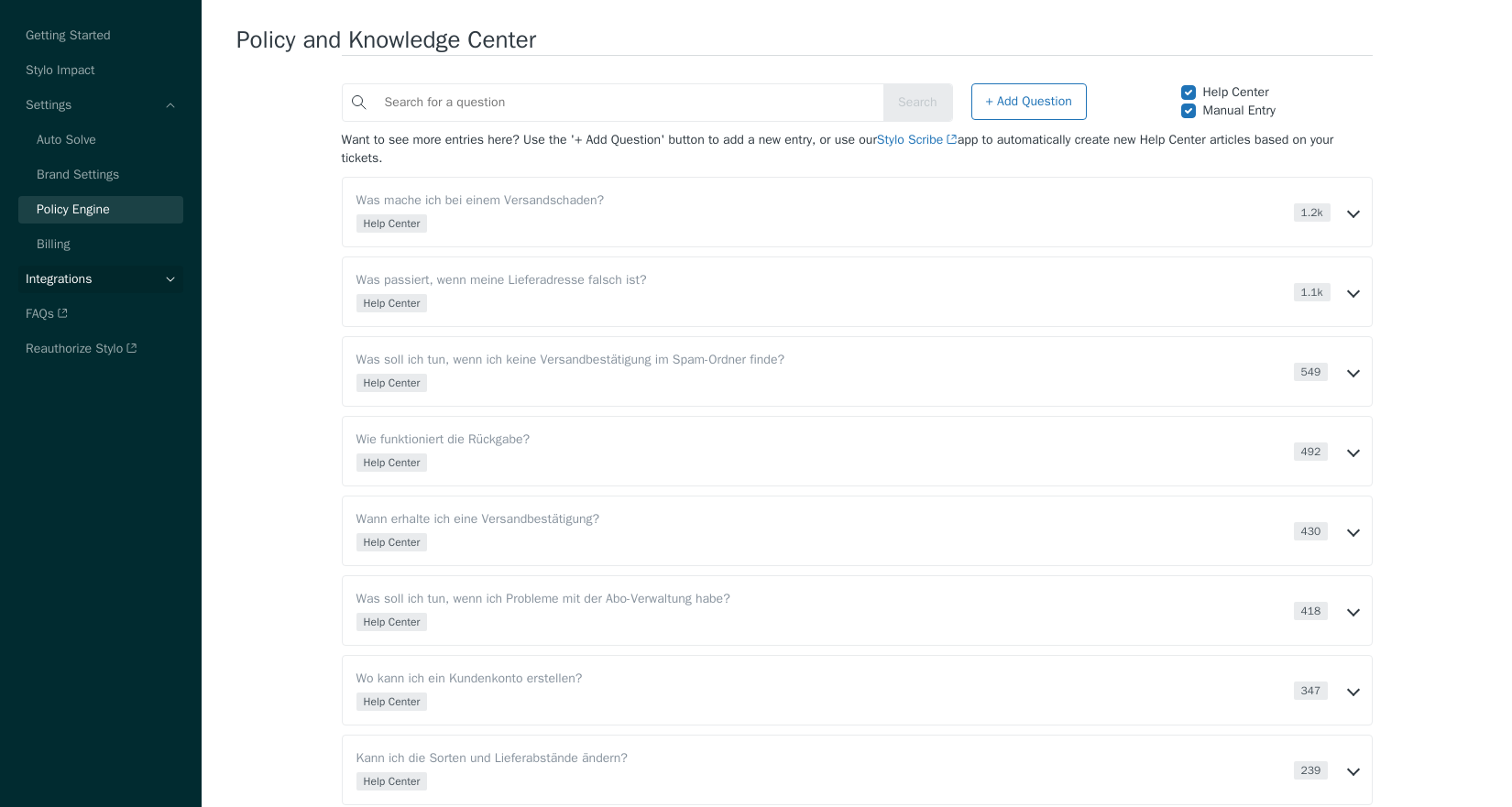 click on "Integrations" at bounding box center [101, 279] 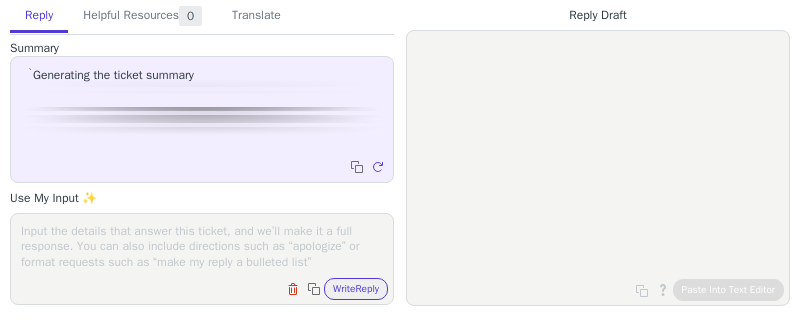 scroll, scrollTop: 0, scrollLeft: 0, axis: both 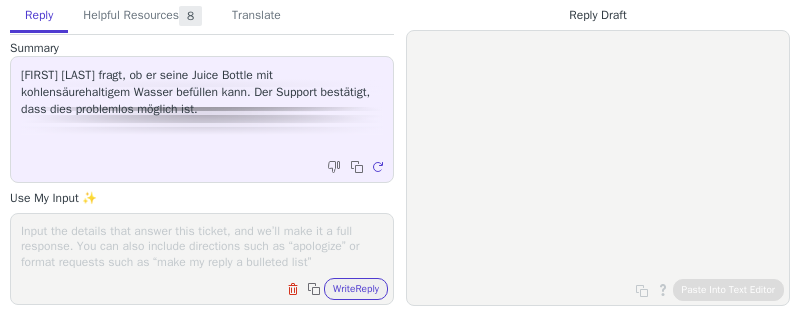 click at bounding box center [202, 246] 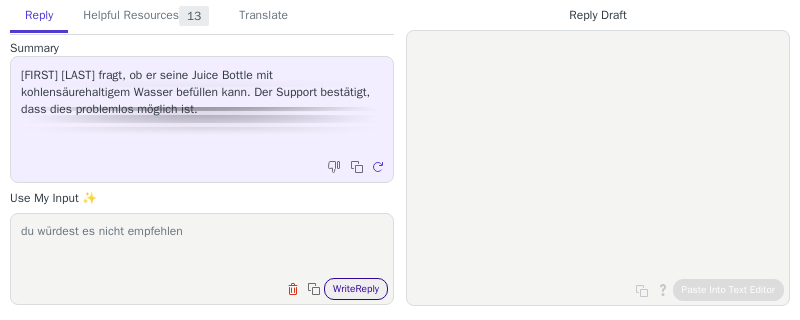 type on "du würdest es nicht empfehlen" 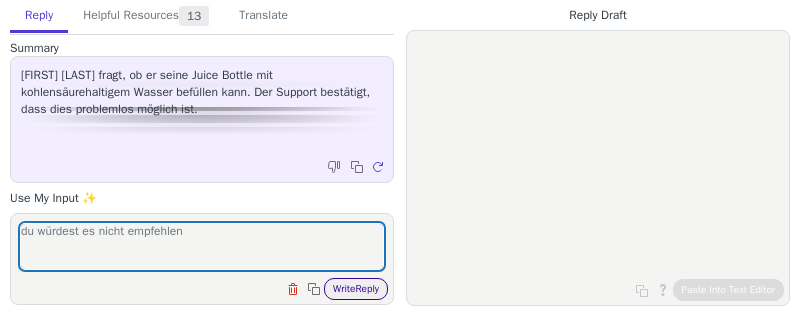 click on "Write  Reply" at bounding box center [356, 289] 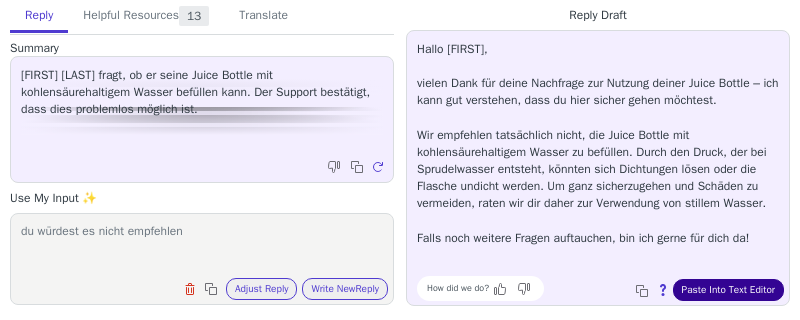 click on "Paste Into Text Editor" at bounding box center [728, 290] 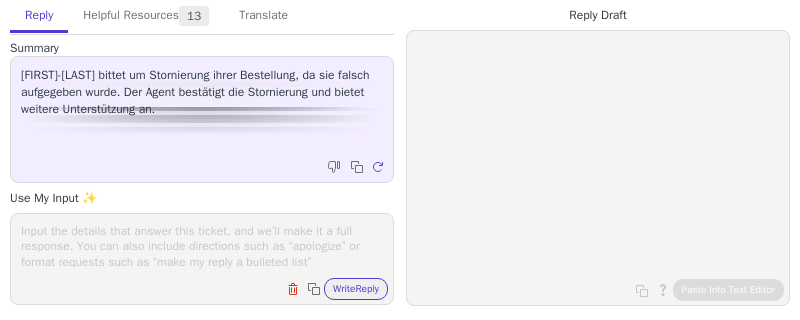 scroll, scrollTop: 0, scrollLeft: 0, axis: both 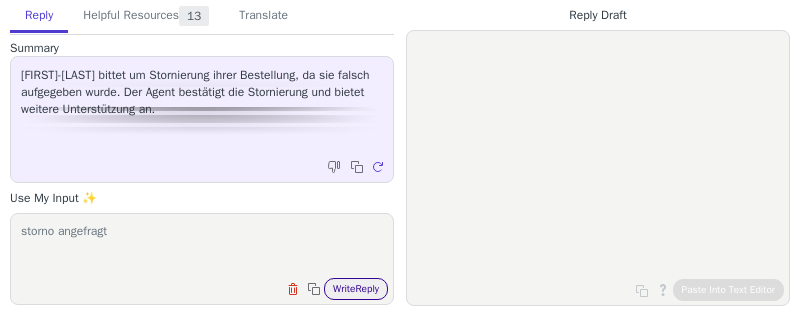 type on "storno angefragt" 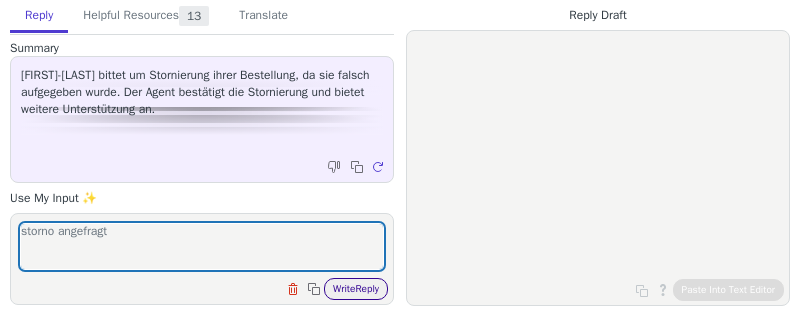 click on "Write  Reply" at bounding box center (356, 289) 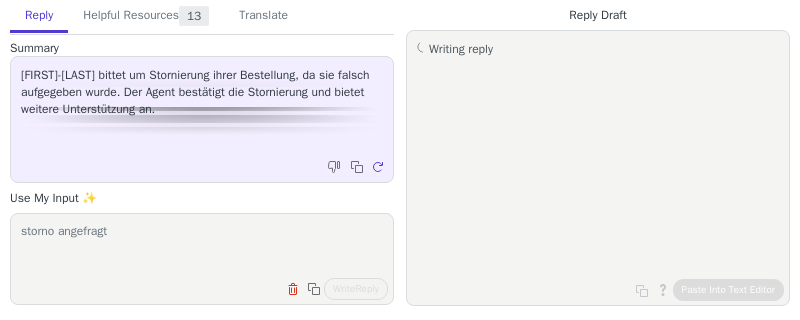 click on "storno angefragt" at bounding box center (202, 246) 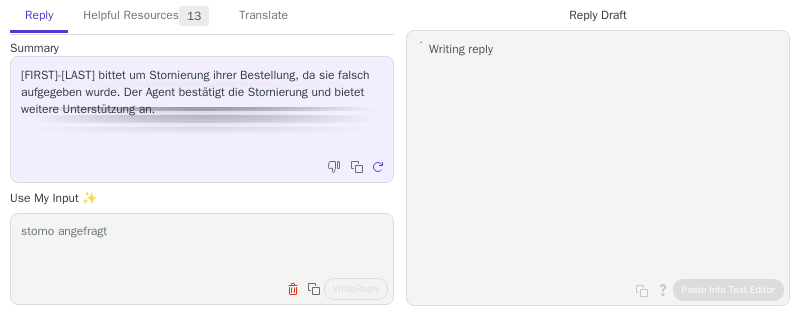 drag, startPoint x: 153, startPoint y: 233, endPoint x: 4, endPoint y: 232, distance: 149.00336 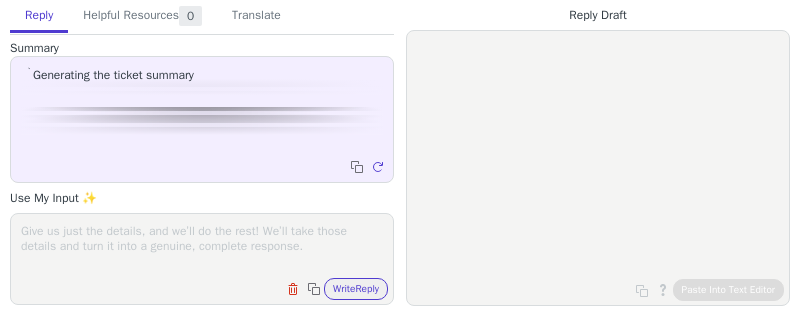 scroll, scrollTop: 0, scrollLeft: 0, axis: both 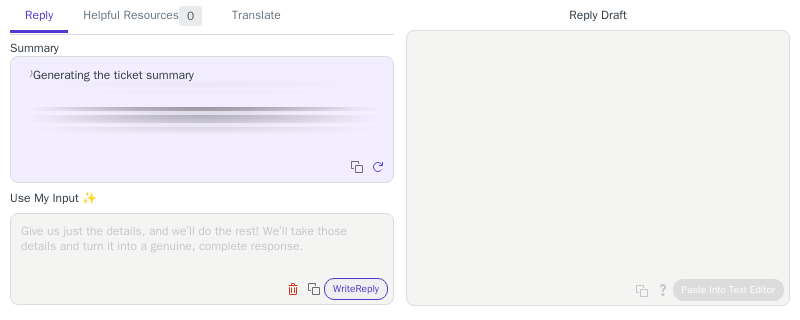 click at bounding box center [202, 246] 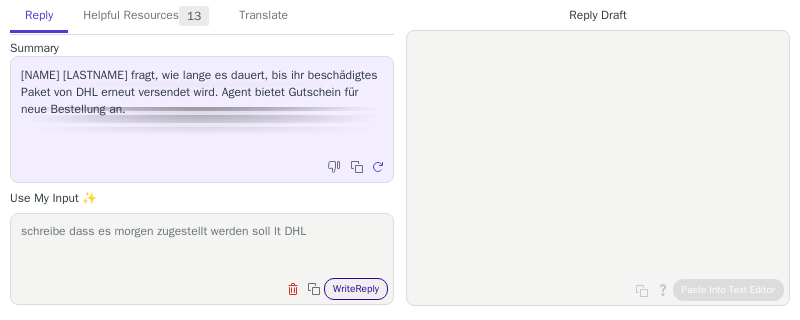 type on "schreibe dass es morgen zugestellt werden soll lt DHL" 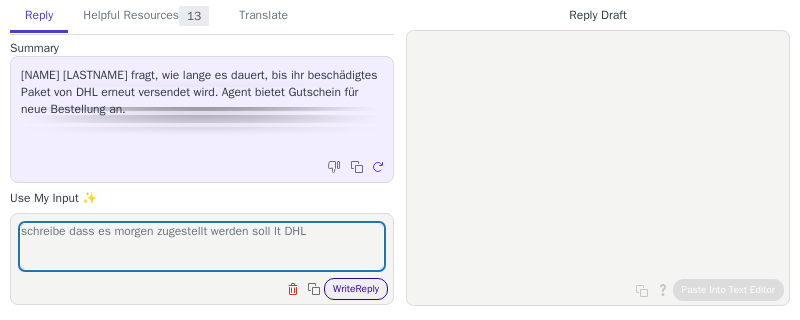 click on "Write  Reply" at bounding box center [356, 289] 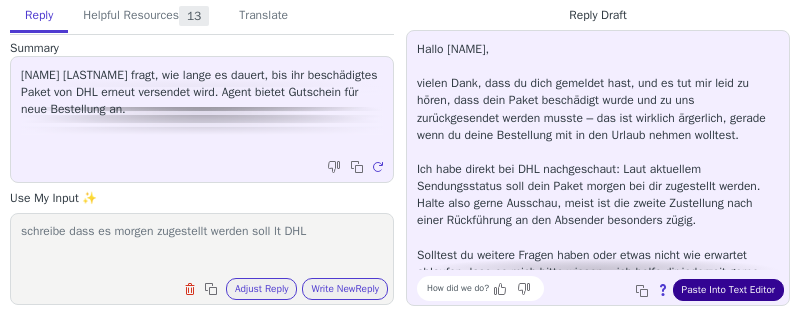 click on "Paste Into Text Editor" at bounding box center [728, 290] 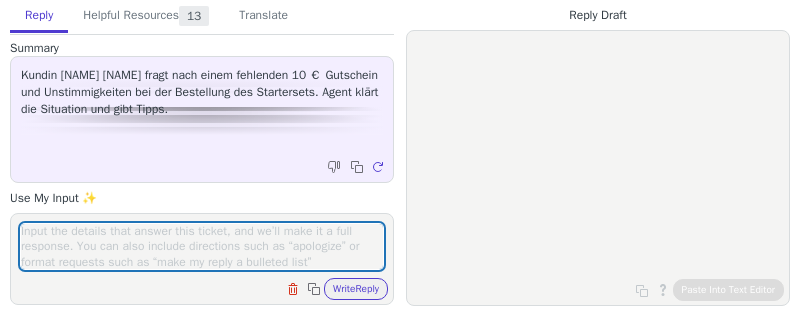 scroll, scrollTop: 0, scrollLeft: 0, axis: both 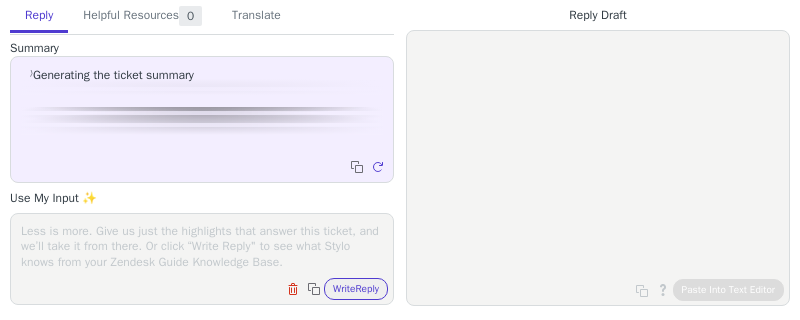 click on "Clear field Copy to clipboard Write  Reply" at bounding box center (202, 259) 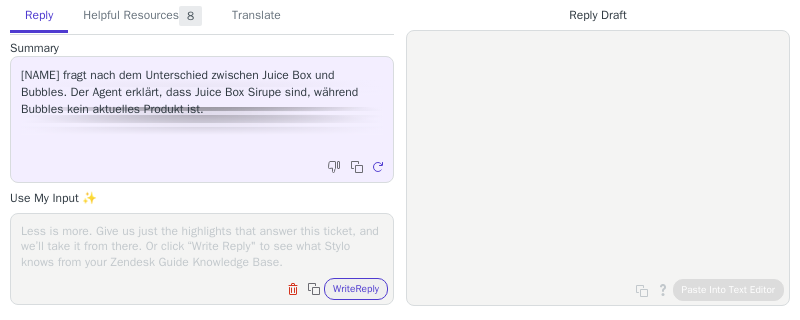 click at bounding box center [202, 246] 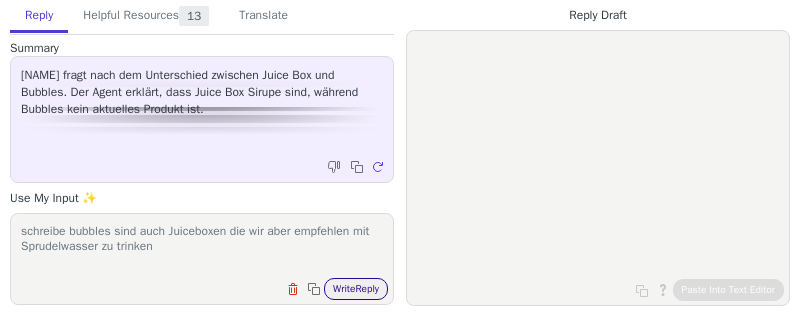 type on "schreibe bubbles sind auch Juiceboxen die wir aber empfehlen mit Sprudelwasser zu trinken" 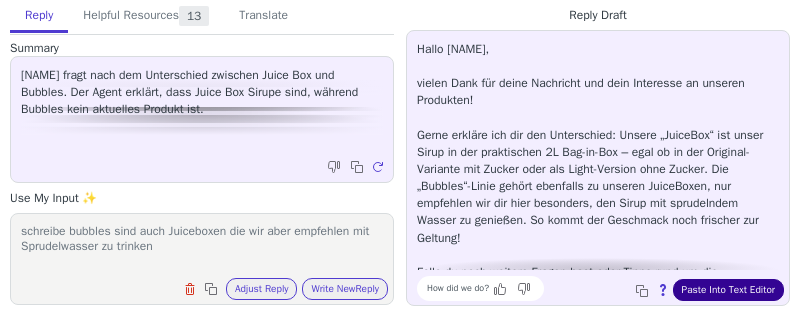 click on "Paste Into Text Editor" at bounding box center (728, 290) 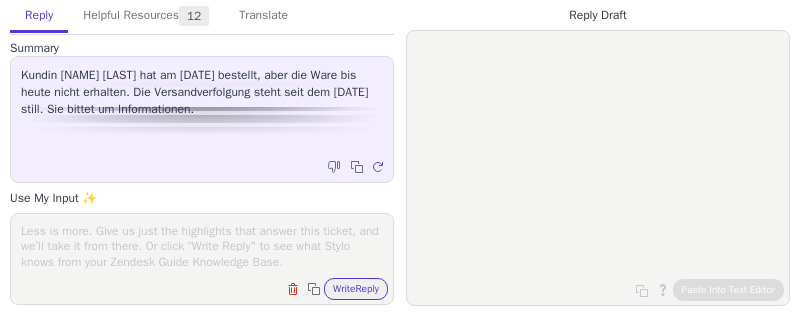 scroll, scrollTop: 0, scrollLeft: 0, axis: both 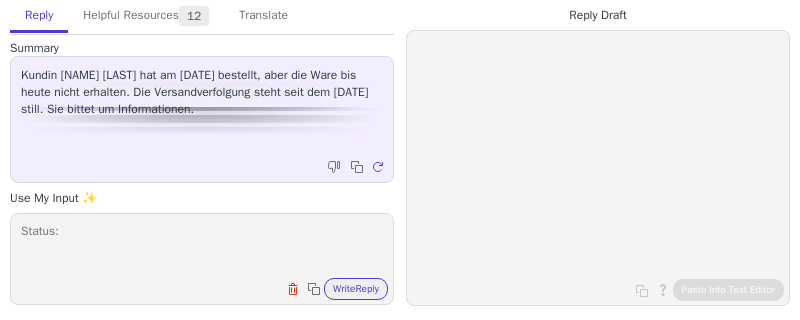 paste on "DHL SendungSendungsnummer: [TRACKING] [TRACKING] [TRACKING] [TRACKING] [TRACKING] [TRACKING] [TRACKING] [TRACKING] [TRACKING] [TRACKING] [TRACKING] [TRACKING] [TRACKING] [TRACKING] [TRACKING] [TRACKING] [TRACKING]
[TRACKING]
Vorbereitung für Weitertransport
[DATE], [TIME] Uhr
Voraussichtliche Zustellung
[DATE]" 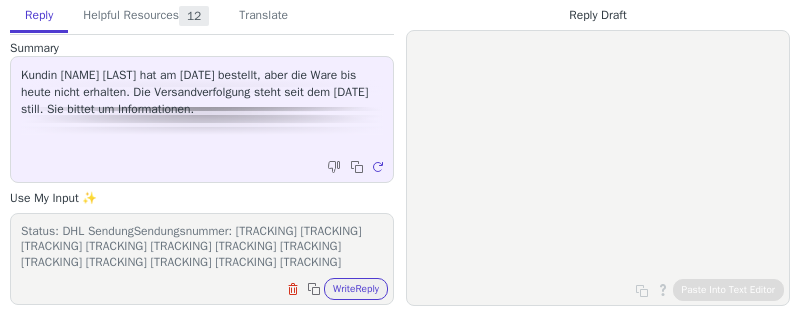 scroll, scrollTop: 77, scrollLeft: 0, axis: vertical 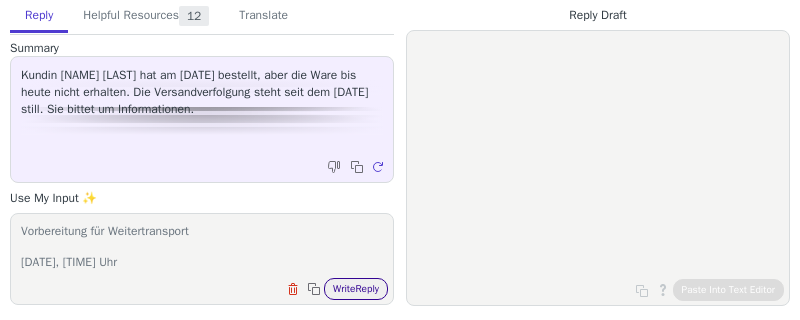 type on "Status: DHL SendungSendungsnummer: [TRACKING] [TRACKING] [TRACKING] [TRACKING] [TRACKING] [TRACKING] [TRACKING] [TRACKING] [TRACKING] [TRACKING] [TRACKING] [TRACKING] [TRACKING] [TRACKING] [TRACKING] [TRACKING] [TRACKING]
[TRACKING]
Vorbereitung für Weitertransport
[DATE], [TIME] Uhr
Voraussichtliche Zustellung
[DATE]" 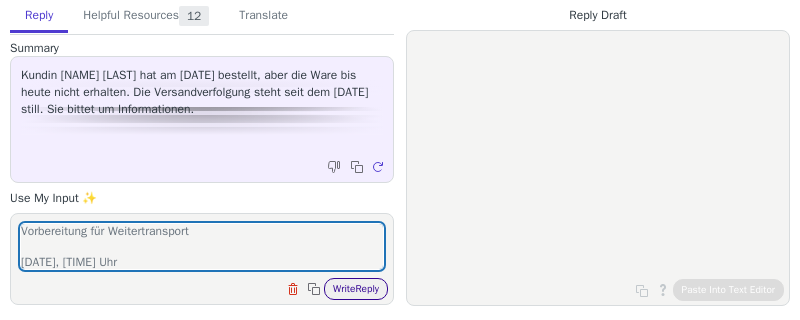 click on "Write  Reply" at bounding box center [356, 289] 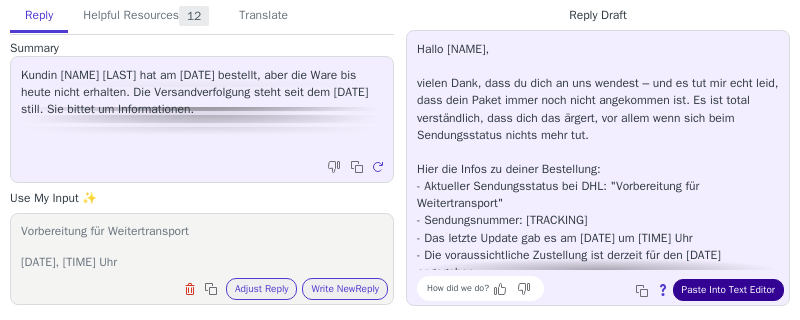 click on "Paste Into Text Editor" at bounding box center (728, 290) 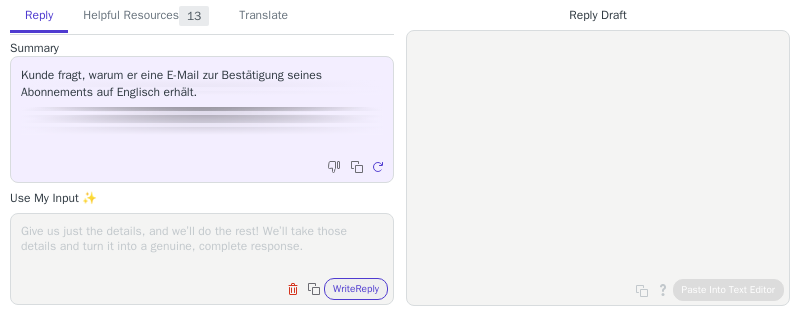 scroll, scrollTop: 0, scrollLeft: 0, axis: both 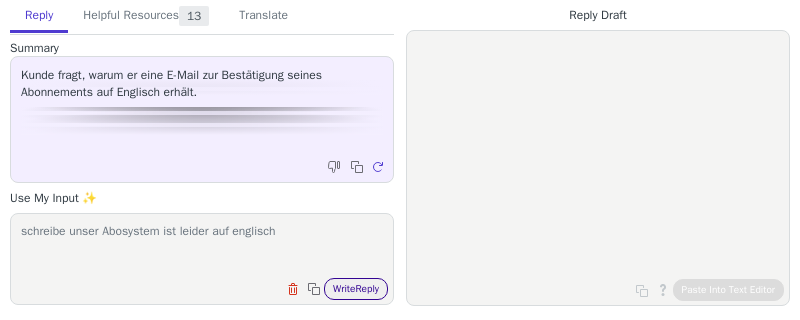 type on "schreibe unser Abosystem ist leider auf englisch" 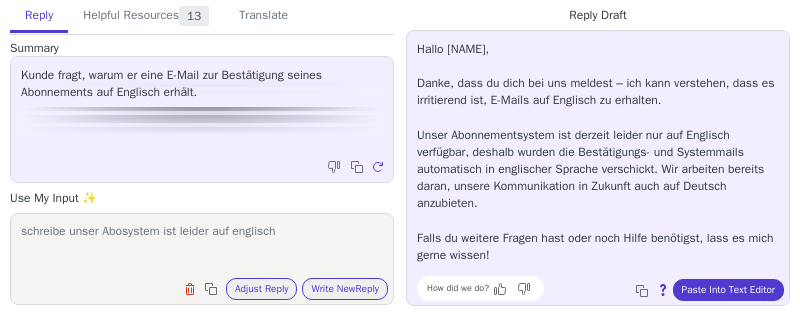 click on "How did we do?   Copy to clipboard About this reply Paste Into Text Editor" at bounding box center [608, 288] 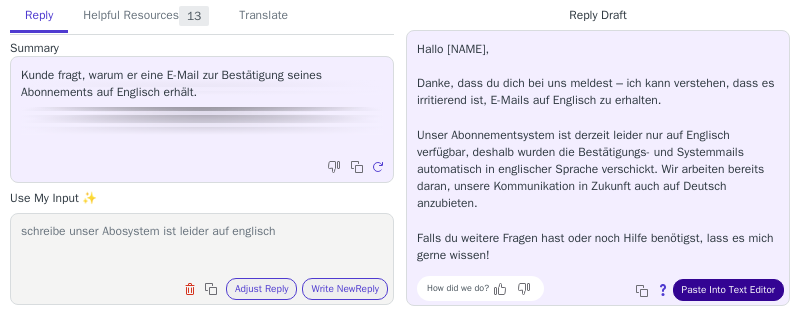 click on "Paste Into Text Editor" at bounding box center [728, 290] 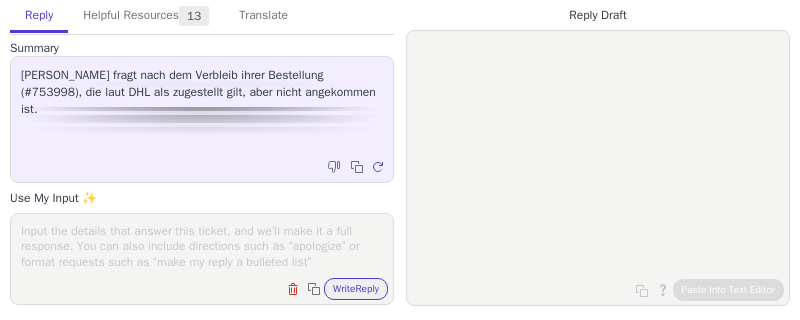 scroll, scrollTop: 0, scrollLeft: 0, axis: both 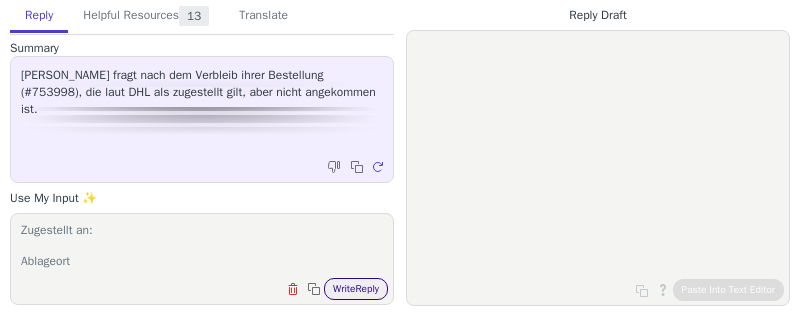 type on "DHL SendungSendungsnummer: [TRACKING_NUMBER]
[TRACKING_NUMBER]
Zustellung erfolgreich.
[DATE], [TIME]
Zugestellt an:
Ablageort" 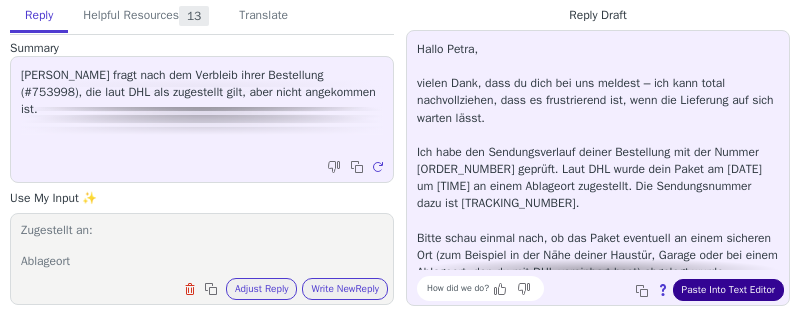 click on "Paste Into Text Editor" at bounding box center [728, 290] 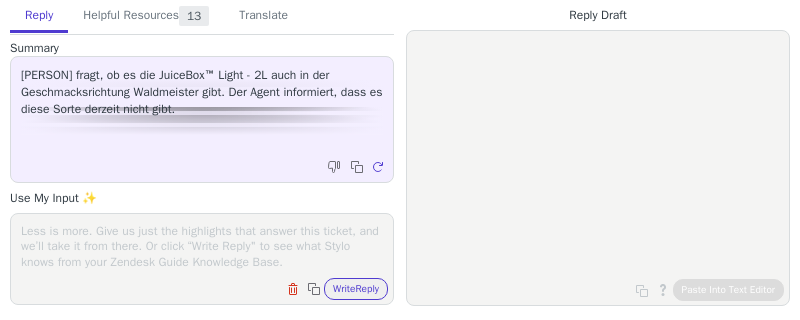 scroll, scrollTop: 0, scrollLeft: 0, axis: both 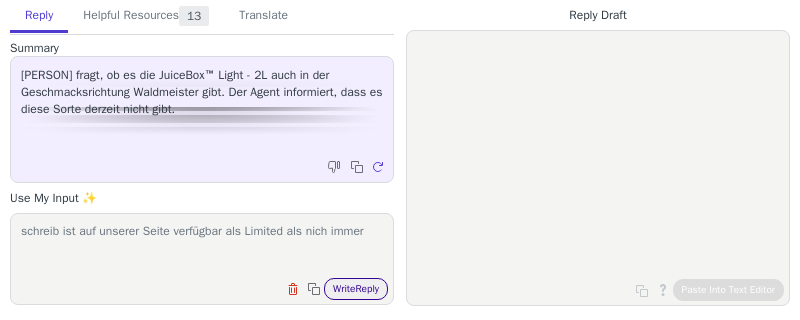 type on "schreib ist auf unserer Seite verfügbar als Limited als nich immer" 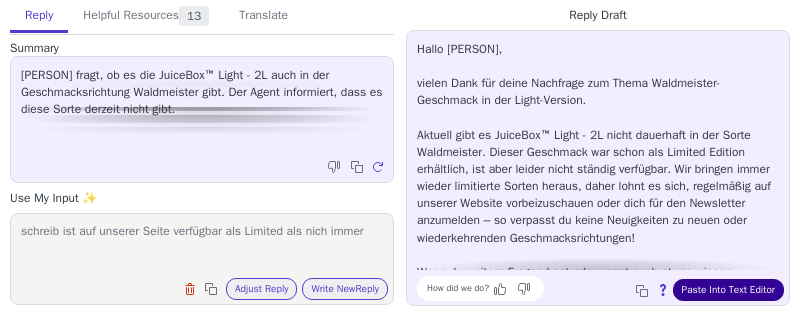 click on "Paste Into Text Editor" at bounding box center [728, 290] 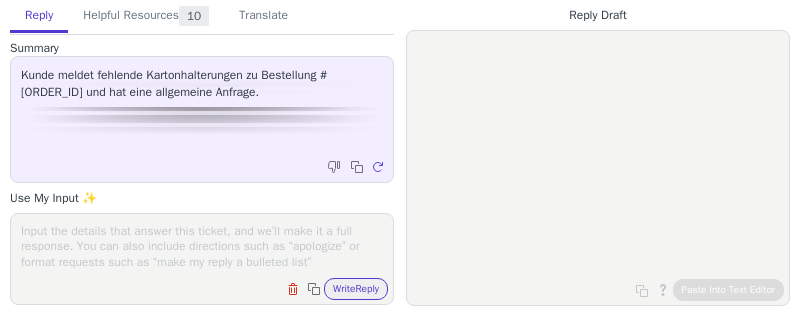 scroll, scrollTop: 0, scrollLeft: 0, axis: both 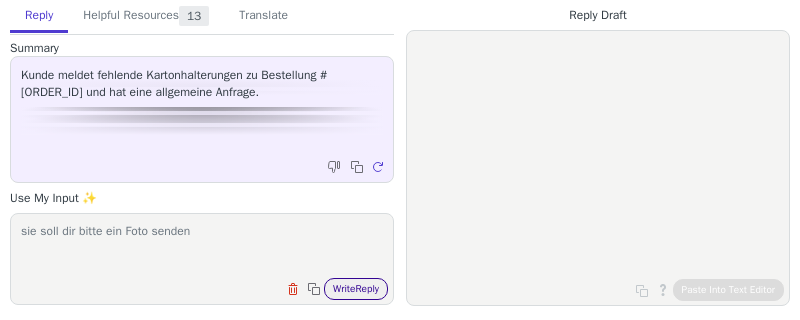 type on "sie soll dir bitte ein Foto senden" 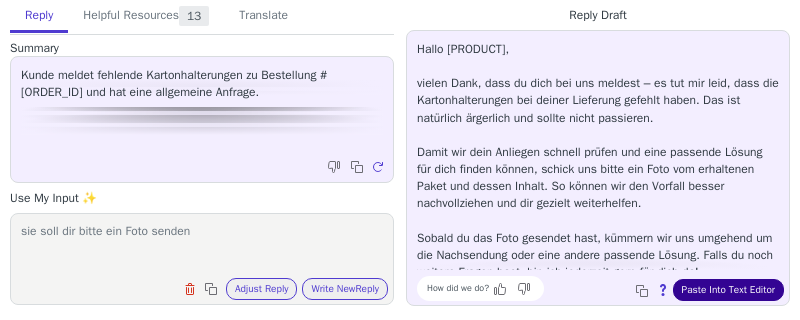 click on "Paste Into Text Editor" at bounding box center [728, 290] 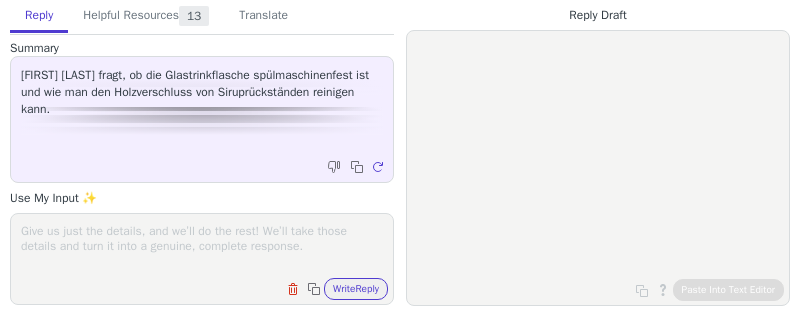 scroll, scrollTop: 0, scrollLeft: 0, axis: both 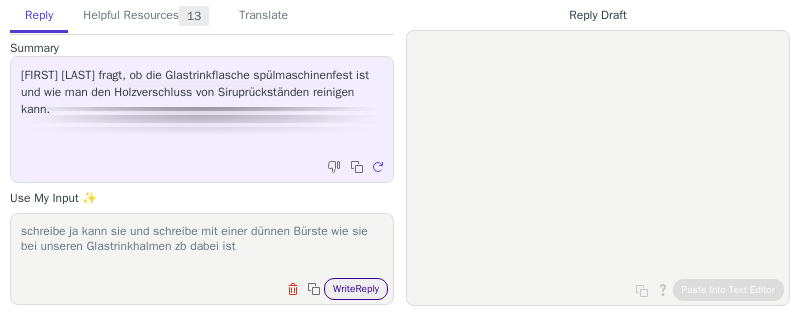 type on "schreibe ja kann sie und schreibe mit einer dünnen Bürste wie sie bei unseren Glastrinkhalmen zb dabei ist" 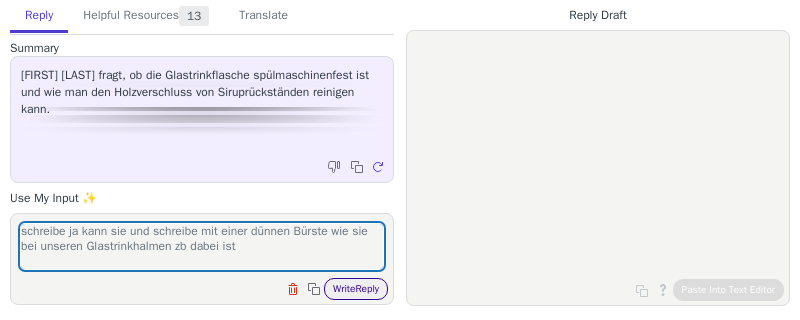 click on "Write  Reply" at bounding box center [356, 289] 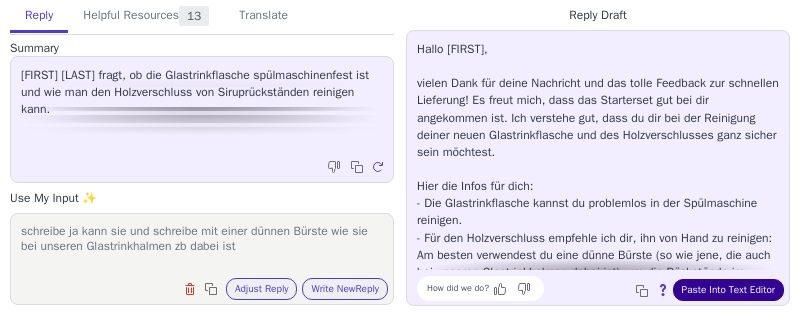 click on "Paste Into Text Editor" at bounding box center [728, 290] 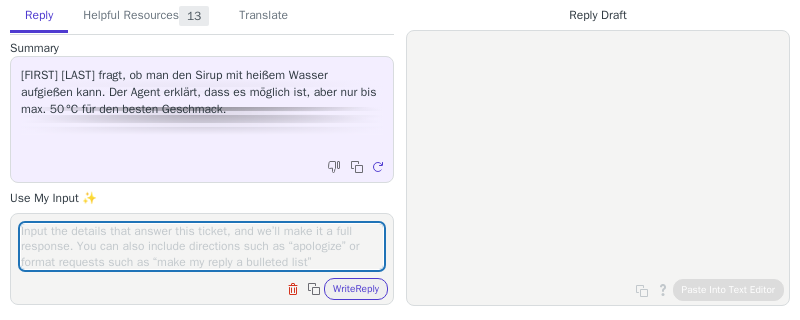 scroll, scrollTop: 0, scrollLeft: 0, axis: both 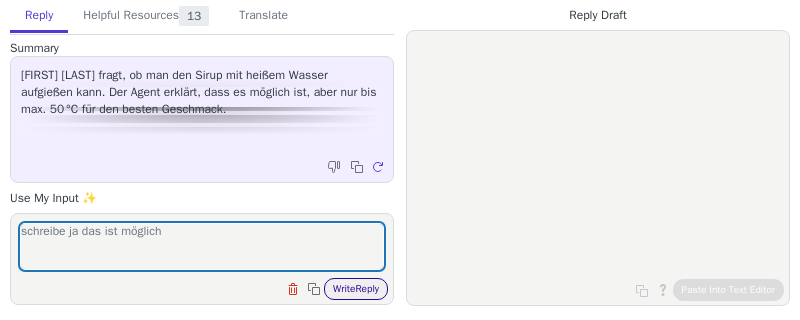 type on "schreibe ja das ist möglich" 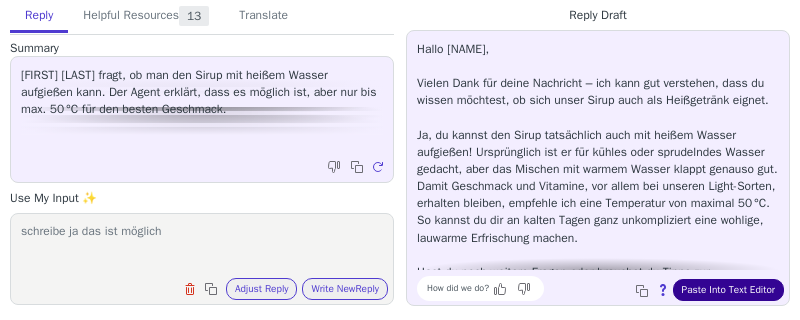 click on "Paste Into Text Editor" at bounding box center [728, 290] 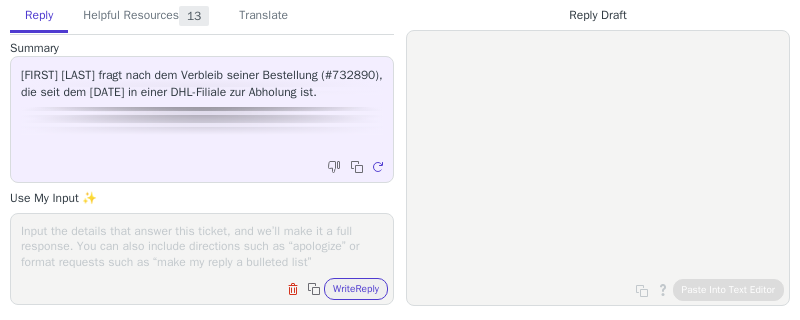 scroll, scrollTop: 0, scrollLeft: 0, axis: both 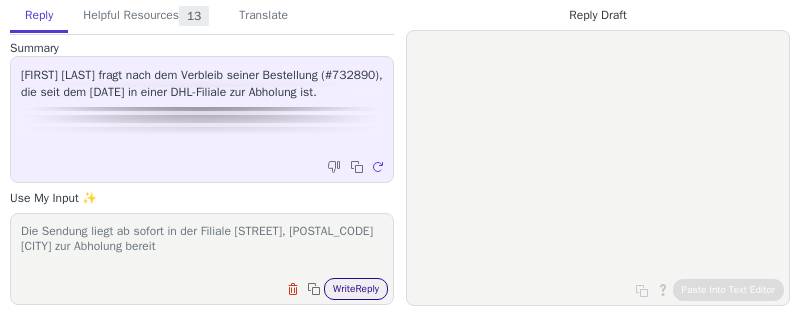 type on "Die Sendung liegt ab sofort in der Filiale [STREET], [POSTAL_CODE] [CITY] zur Abholung bereit" 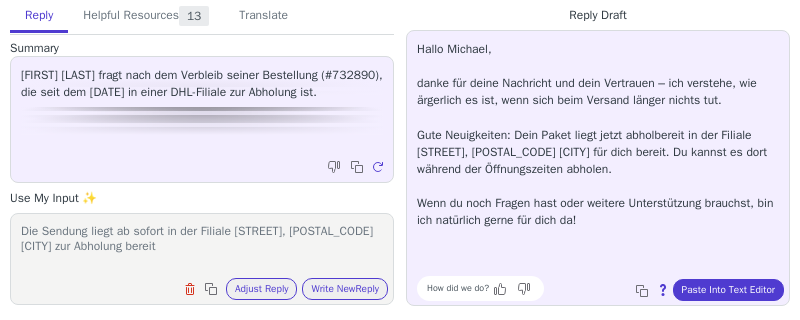 click on "Hallo Michael, danke für deine Nachricht und dein Vertrauen – ich verstehe, wie ärgerlich es ist, wenn sich beim Versand länger nichts tut. Gute Neuigkeiten: Dein Paket liegt jetzt abholbereit in der Filiale Thudichumstr. 5-7, 60489 Frankfurt am Main für dich bereit. Du kannst es dort während der Öffnungszeiten abholen. Wenn du noch Fragen hast oder weitere Unterstützung brauchst, bin ich natürlich gerne für dich da! How did we do?   Copy to clipboard About this reply Paste Into Text Editor" at bounding box center [598, 168] 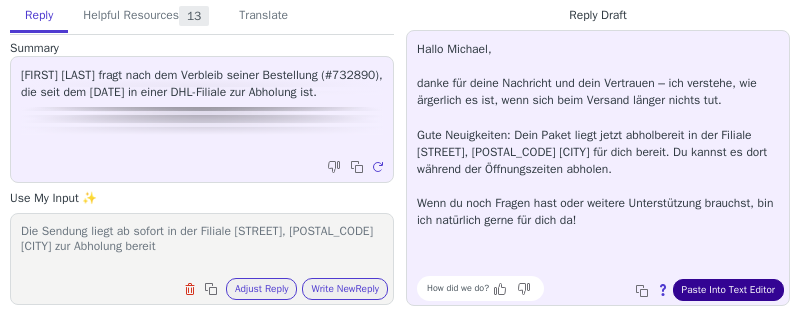 click on "Paste Into Text Editor" at bounding box center [728, 290] 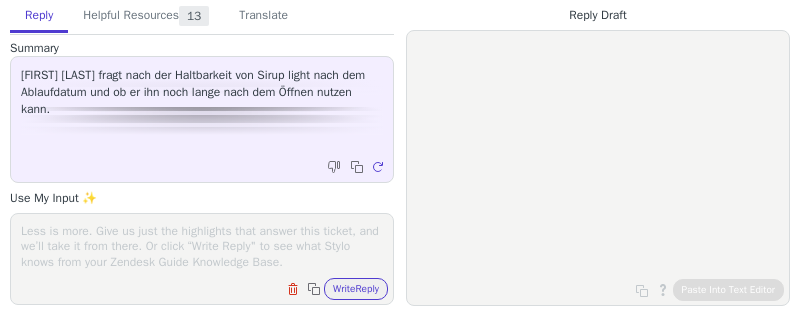 scroll, scrollTop: 0, scrollLeft: 0, axis: both 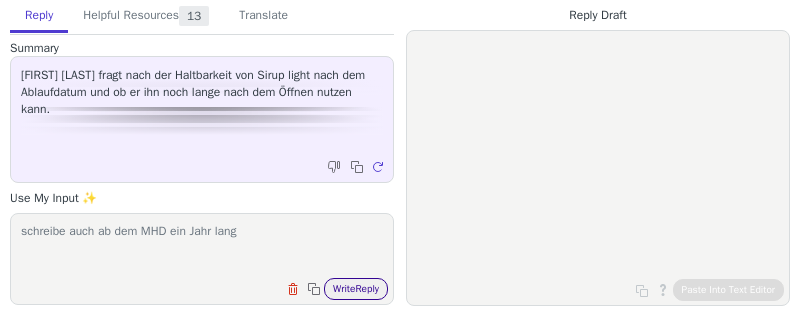 type on "schreibe auch ab dem MHD ein Jahr lang" 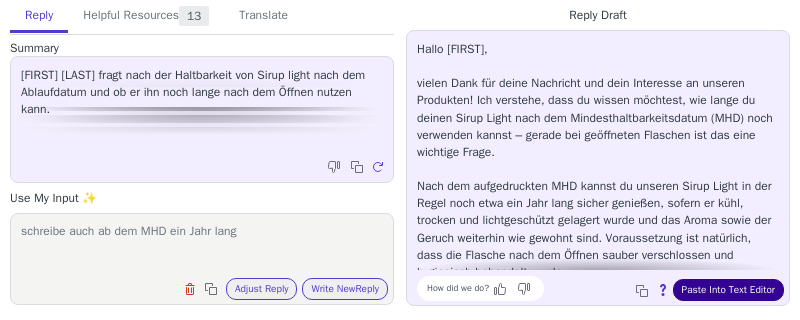click on "Paste Into Text Editor" at bounding box center (728, 290) 